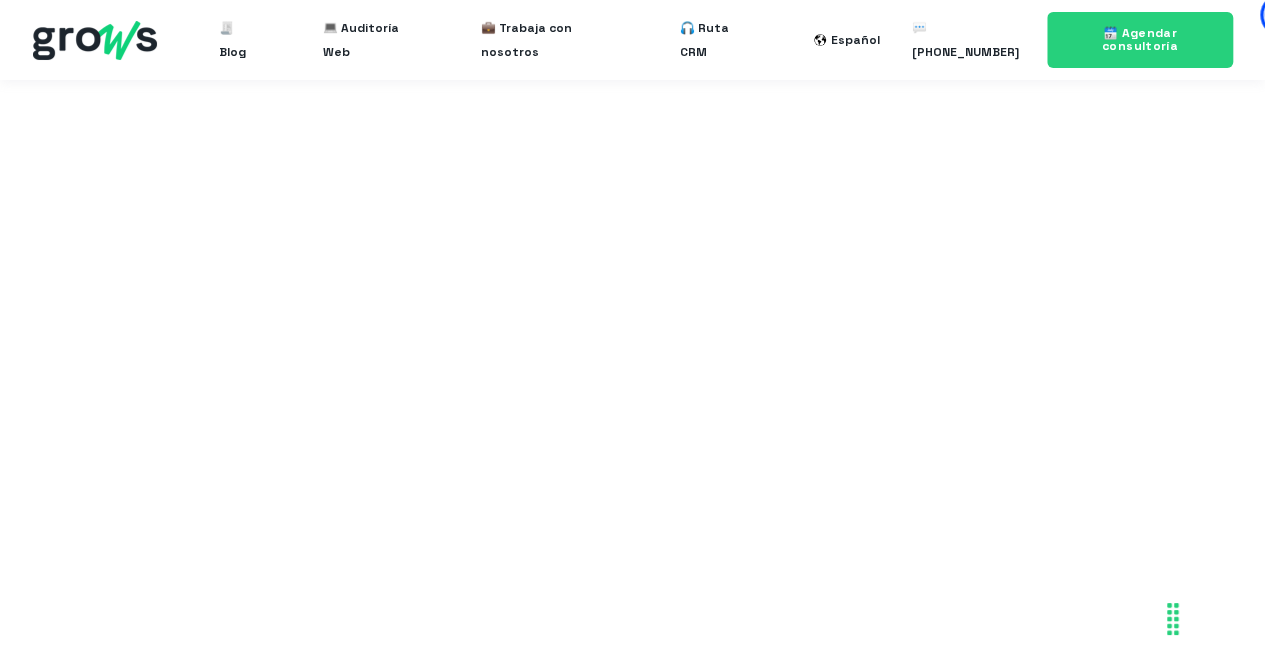scroll, scrollTop: 2727, scrollLeft: 0, axis: vertical 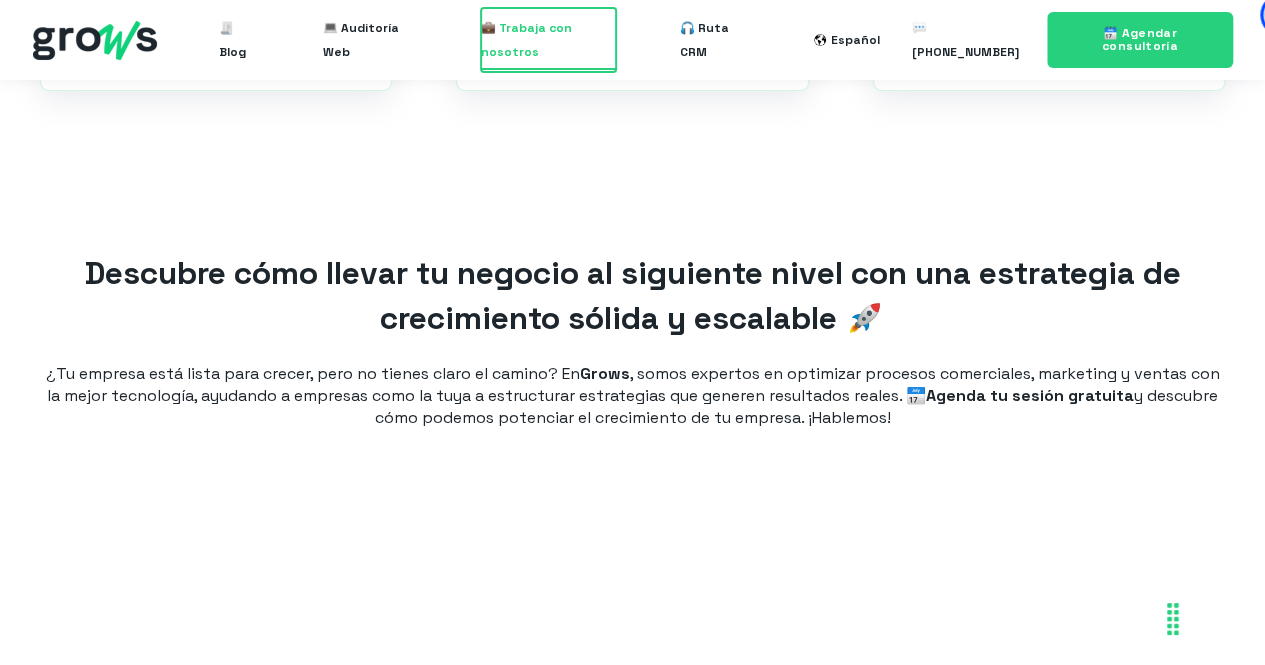 click on "💼 Trabaja con nosotros" at bounding box center [548, 40] 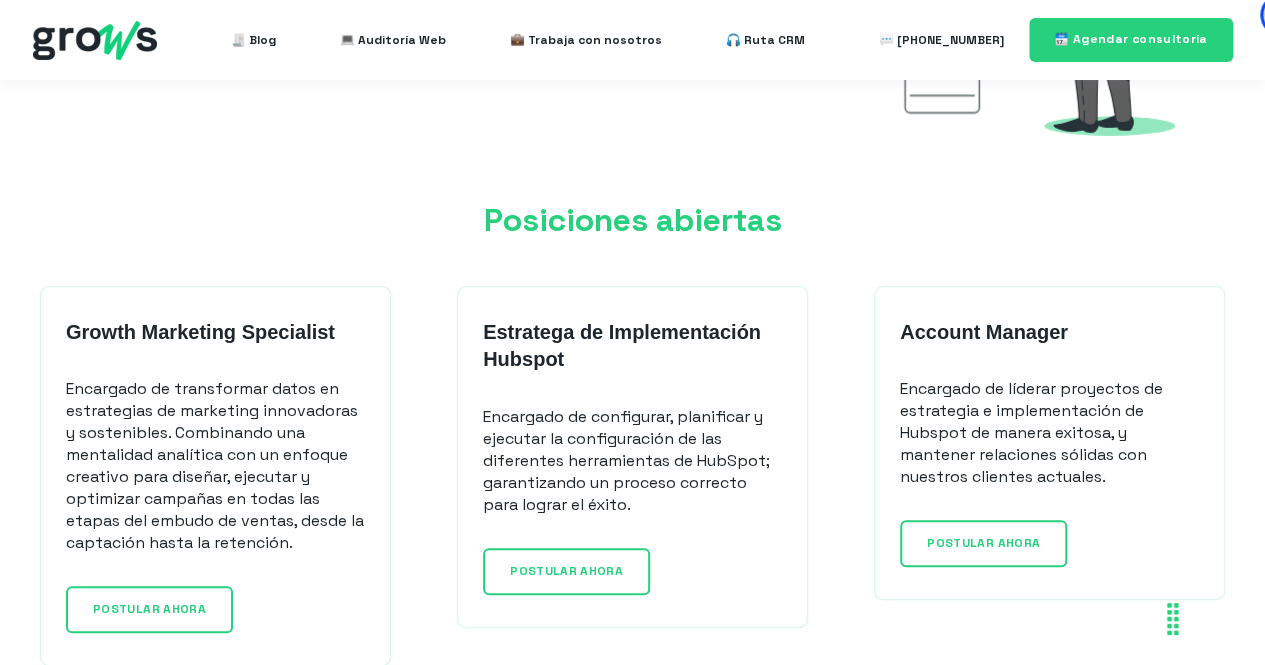 scroll, scrollTop: 1700, scrollLeft: 0, axis: vertical 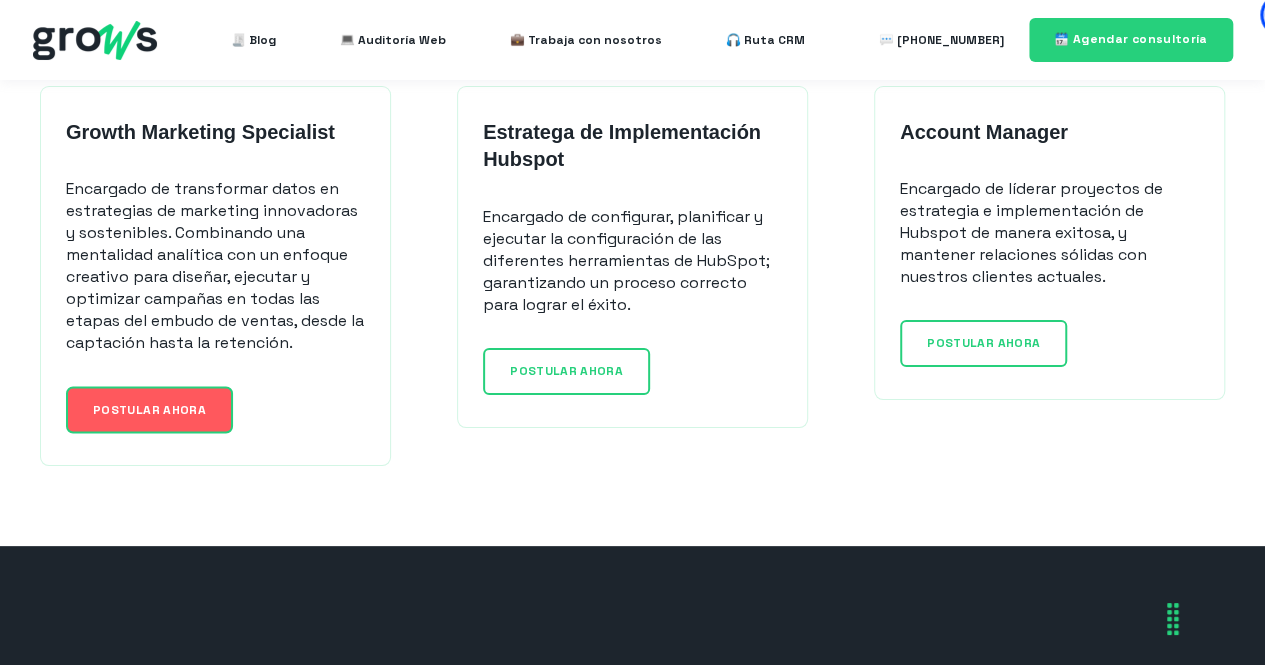 click on "POSTULAR AHORA" at bounding box center [149, 409] 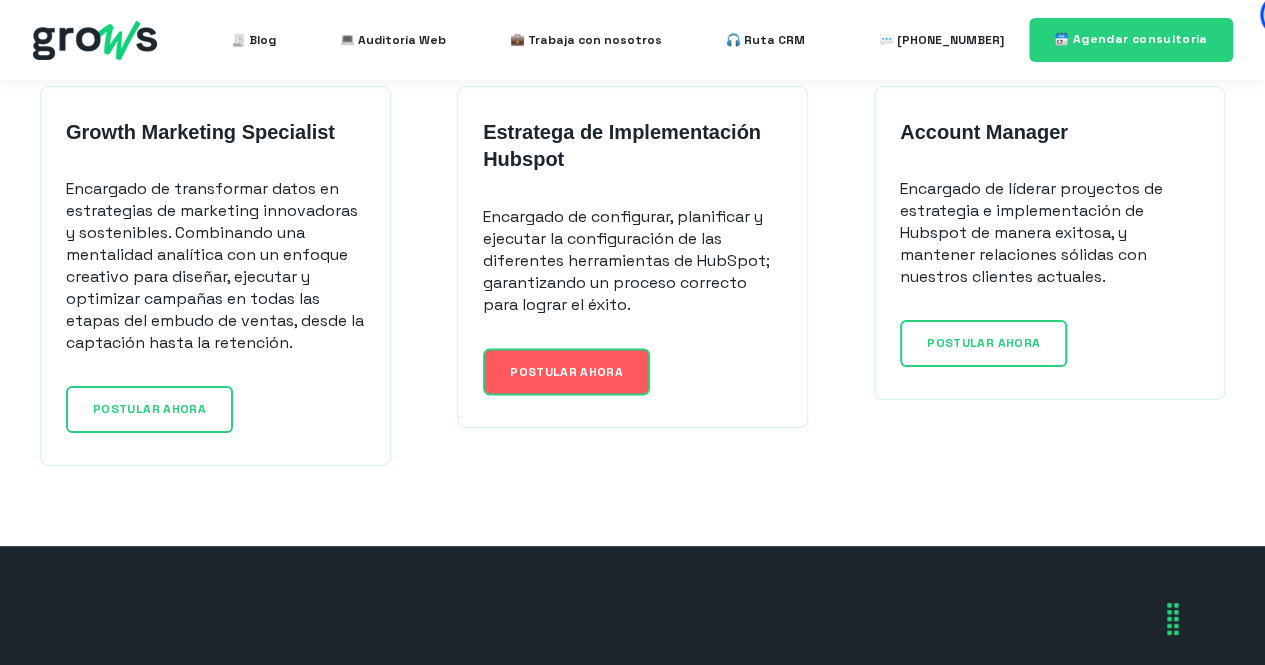 click on "POSTULAR AHORA" at bounding box center [566, 371] 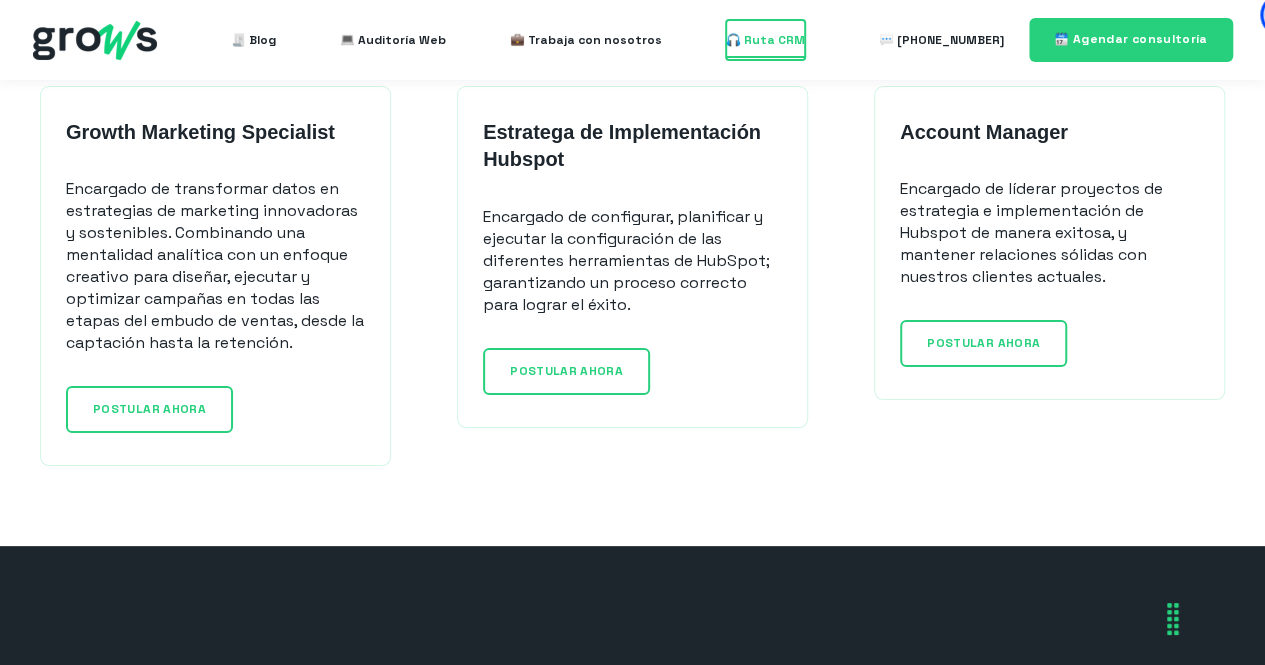 click on "🎧 Ruta CRM" at bounding box center (765, 40) 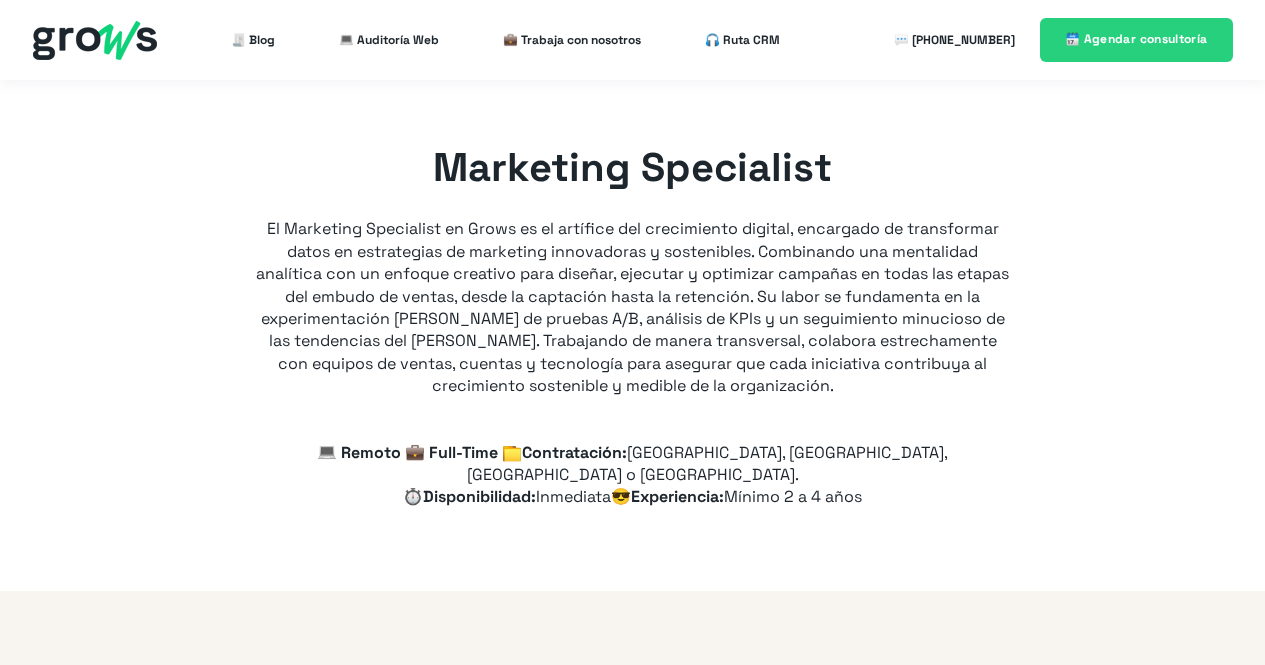 type on "+51" 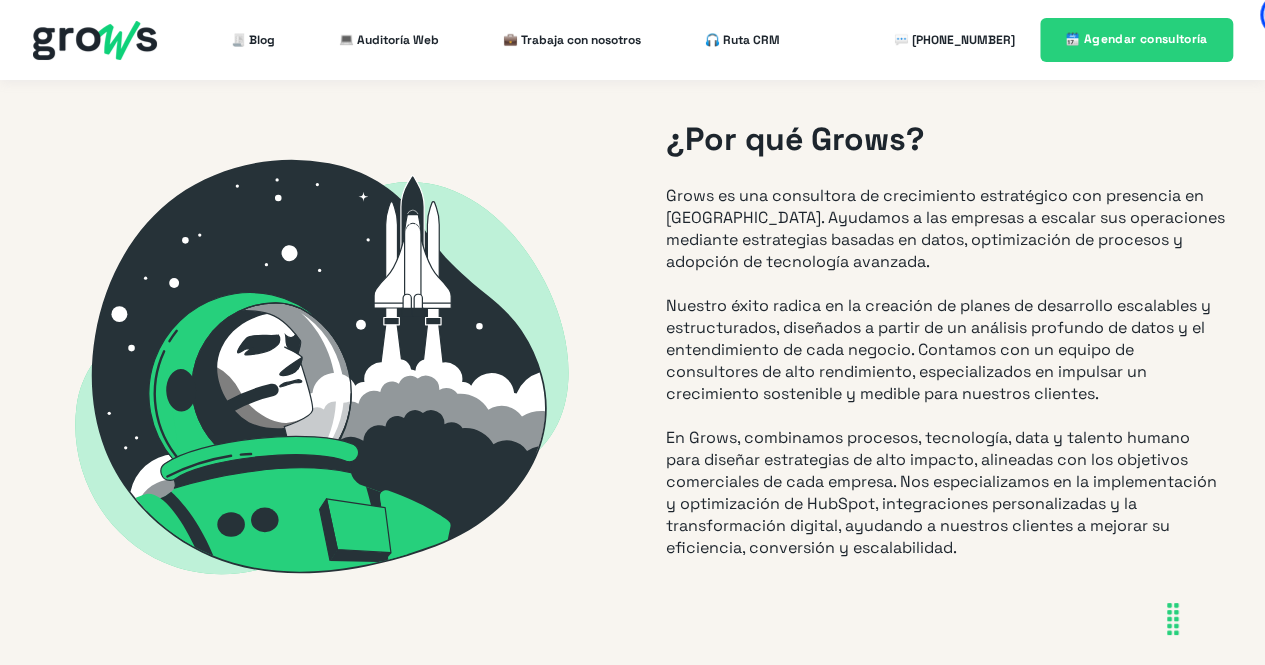 scroll, scrollTop: 0, scrollLeft: 0, axis: both 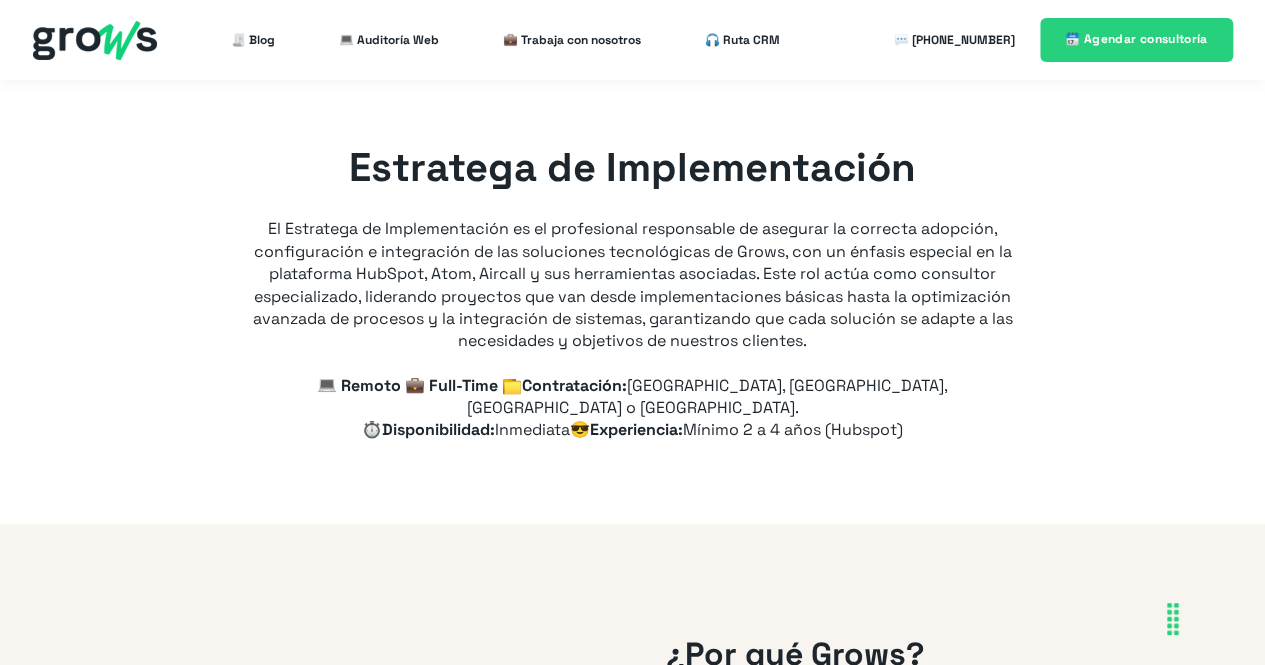 type on "+51" 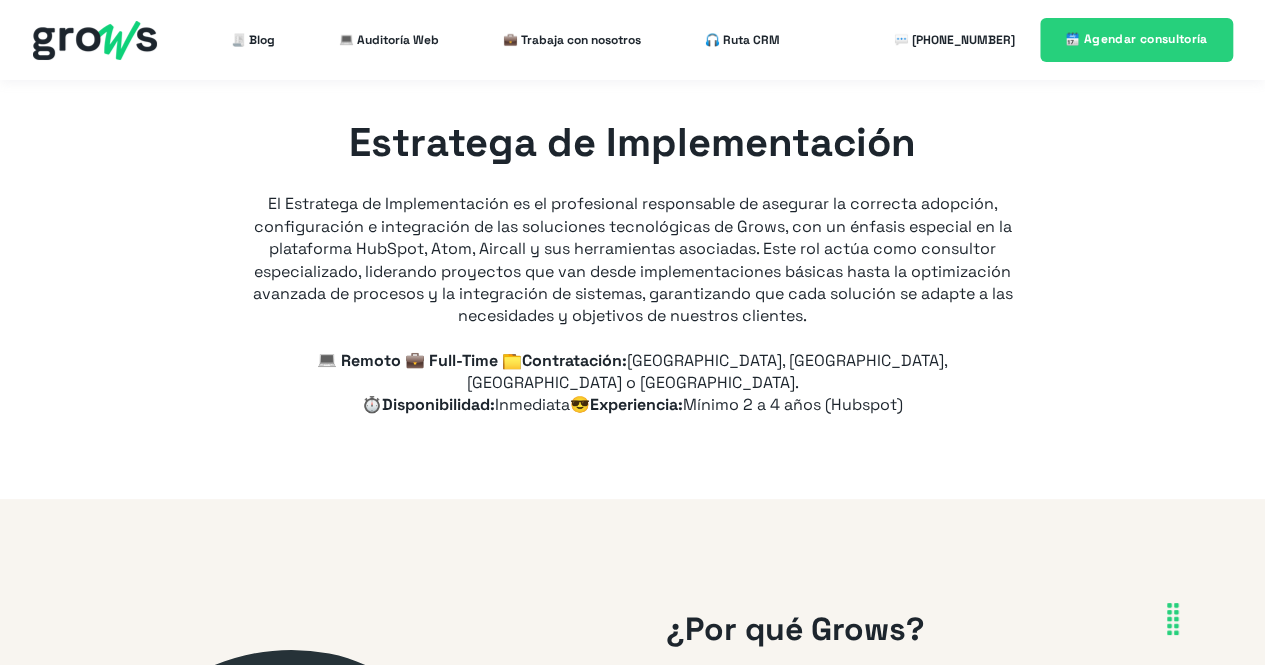 scroll, scrollTop: 100, scrollLeft: 0, axis: vertical 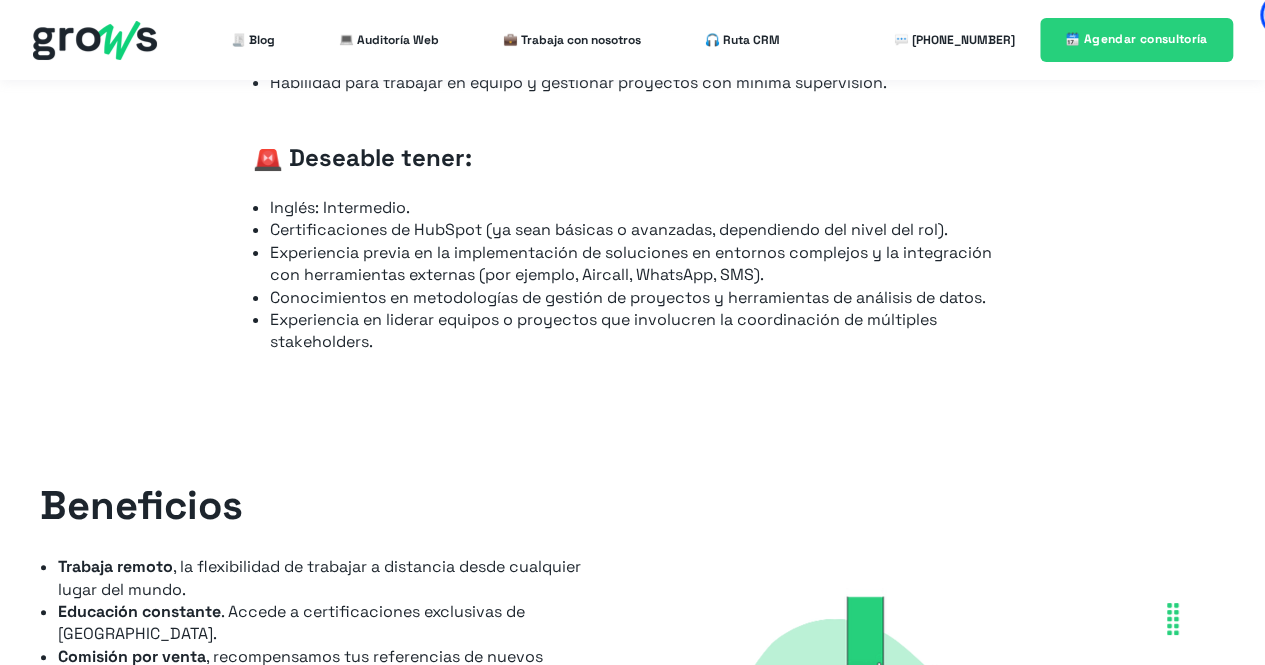 drag, startPoint x: 566, startPoint y: 333, endPoint x: 630, endPoint y: 311, distance: 67.6757 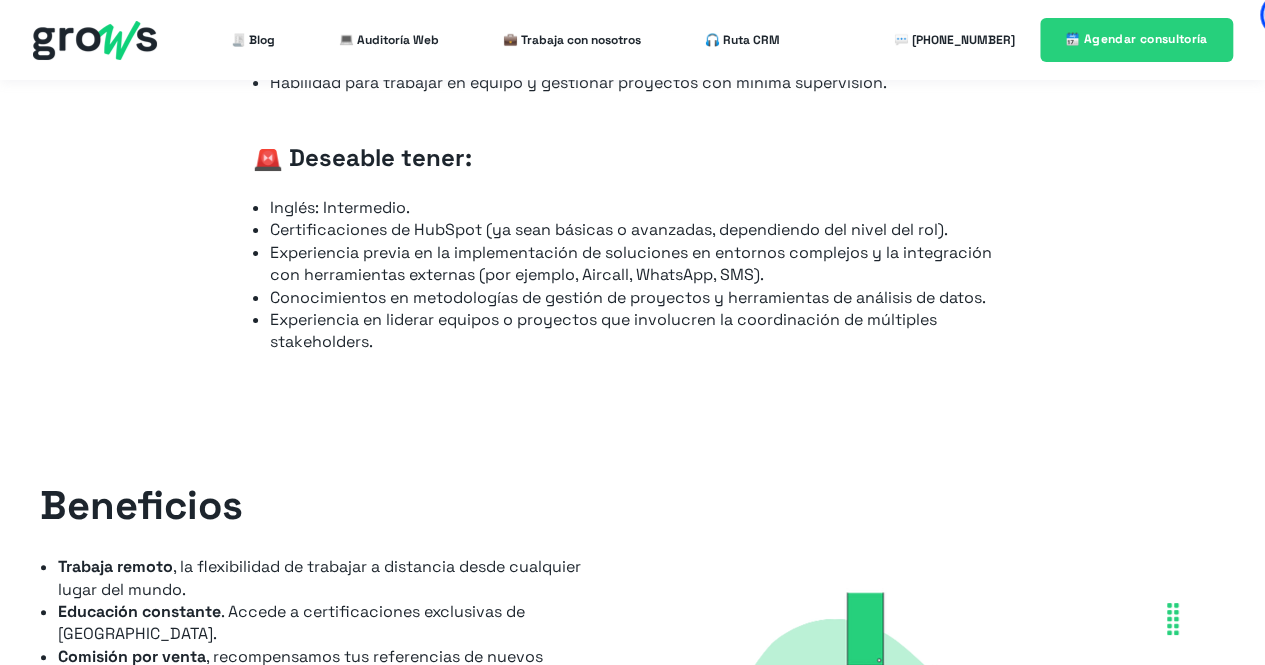 click on "📋  Tus responsabilidades serán:
Asegurar que todos los clientes completen la configuración técnica requerida de manera eficiente y oportuna.
Realizar configuraciones iniciales y avanzadas en HubSpot (Marketing, Sales y Service Hub) acorde a los requerimientos del cliente.
Implementar propiedades personalizadas, dashboards, reportes y workflows, asegurando la correcta integración con herramientas externas (Aircall, WhatsApp, SMS, entre otras).
Elaborar y mantener manuales y guías técnicas que detallen cada fase del proceso de implementación.
Proveer soporte técnico y capacitación inicial o especializada a los clientes, escalando incidencias cuando sea necesario.
Planificar, coordinar y ejecutar proyectos de implementación, controlando tiempos, alcance y calidad de los entregables.
Colaborar estrechamente con equipos internos (cuentas, soporte y desarrollo) para garantizar una experiencia de cliente de alta calidad.
👩‍🚀" at bounding box center [633, -232] 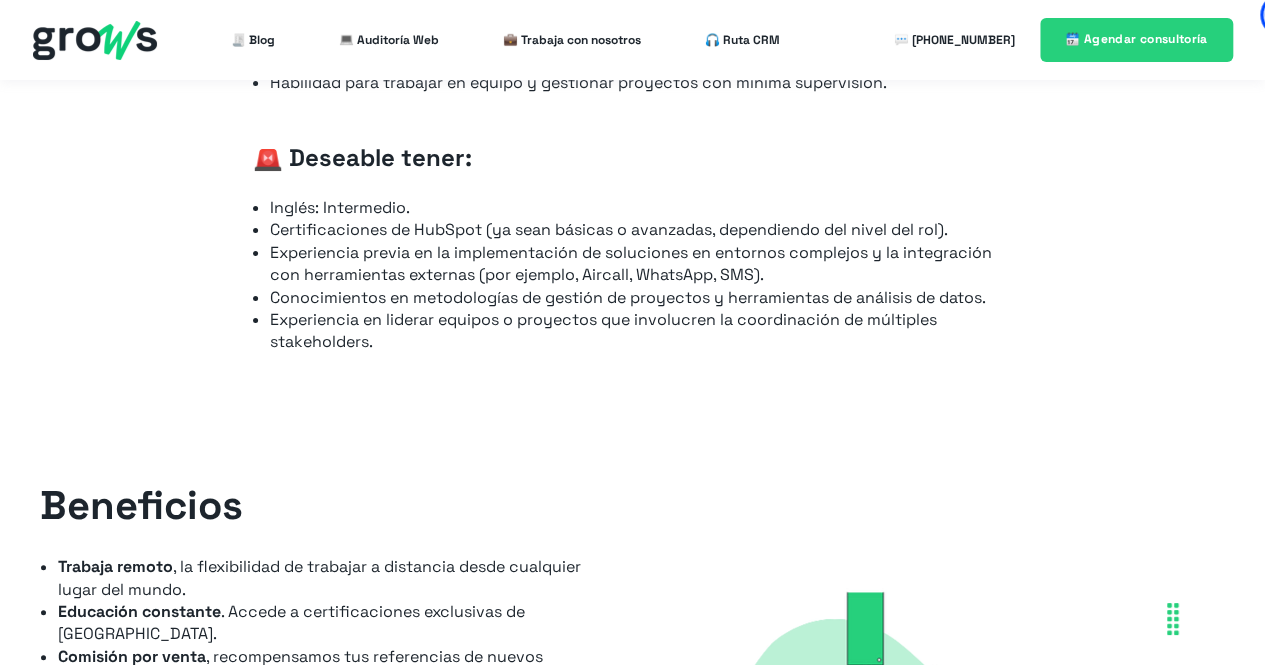 click on "Experiencia en liderar equipos o proyectos que involucren la coordinación de múltiples stakeholders." at bounding box center (641, 331) 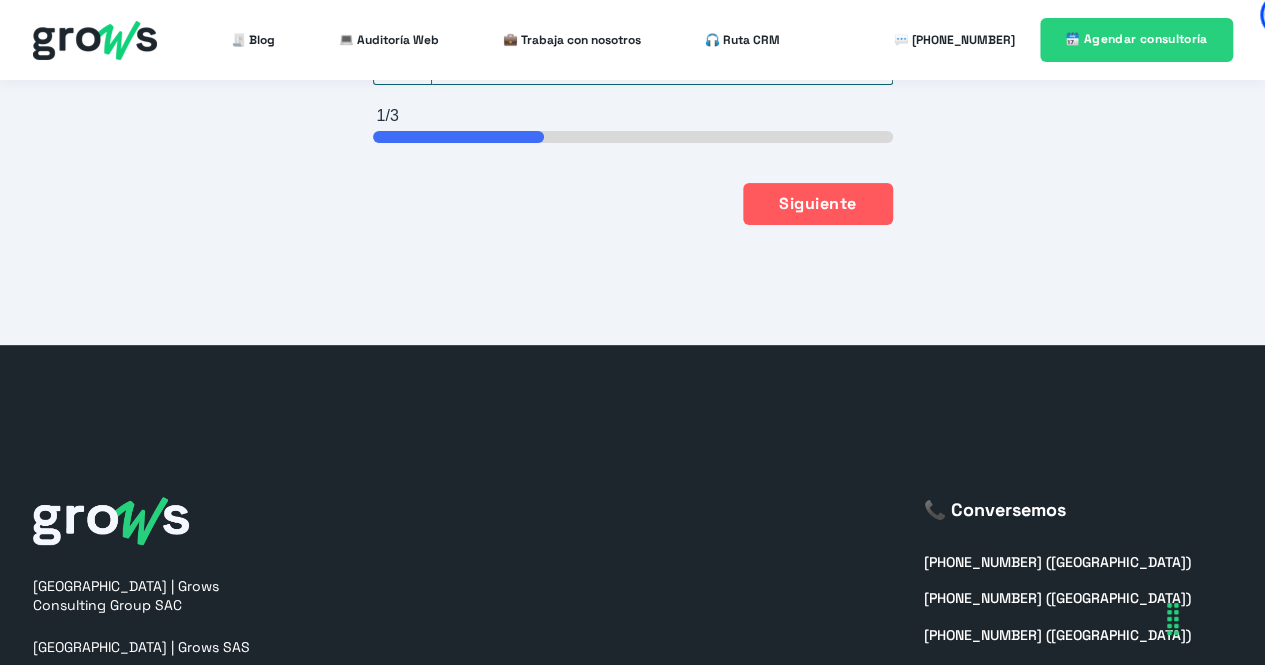 scroll, scrollTop: 3738, scrollLeft: 0, axis: vertical 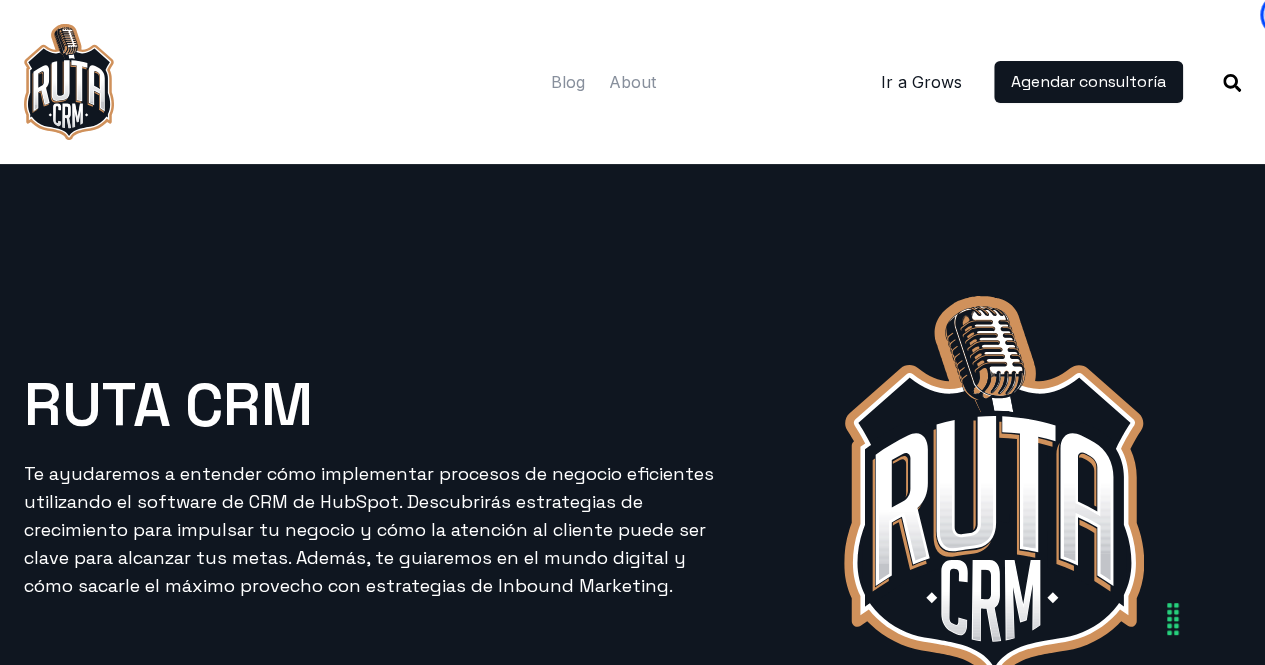 click on "Ir a Grows" at bounding box center (921, 82) 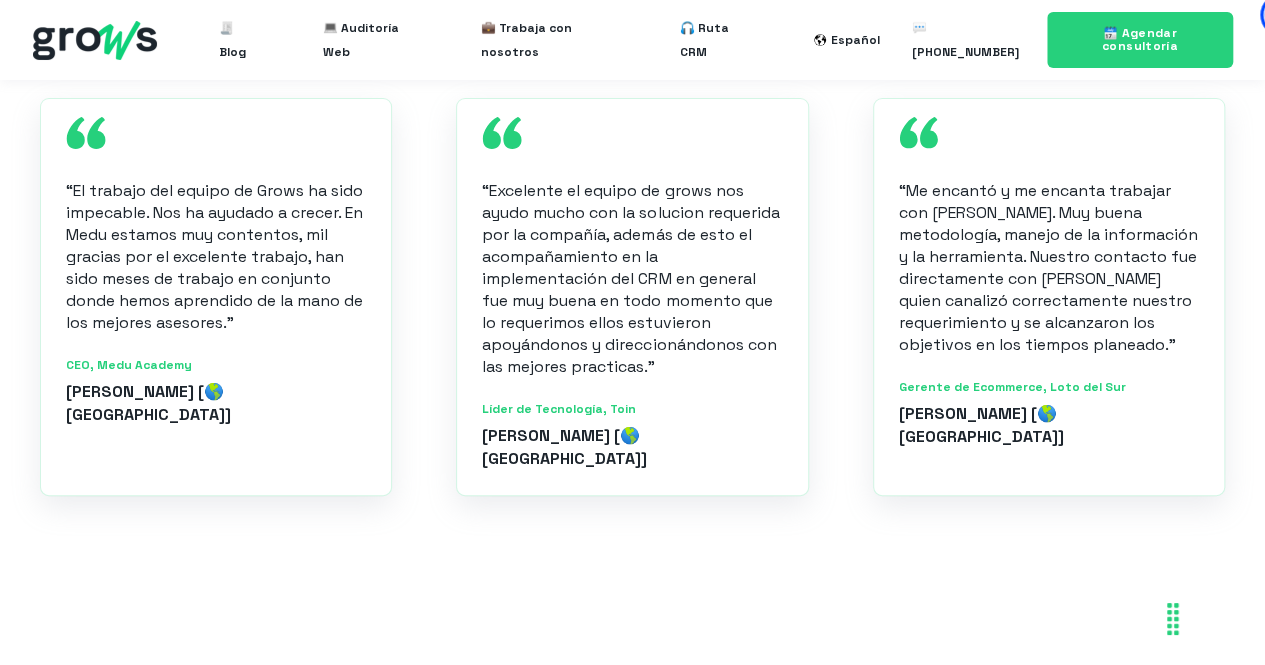 scroll, scrollTop: 2328, scrollLeft: 0, axis: vertical 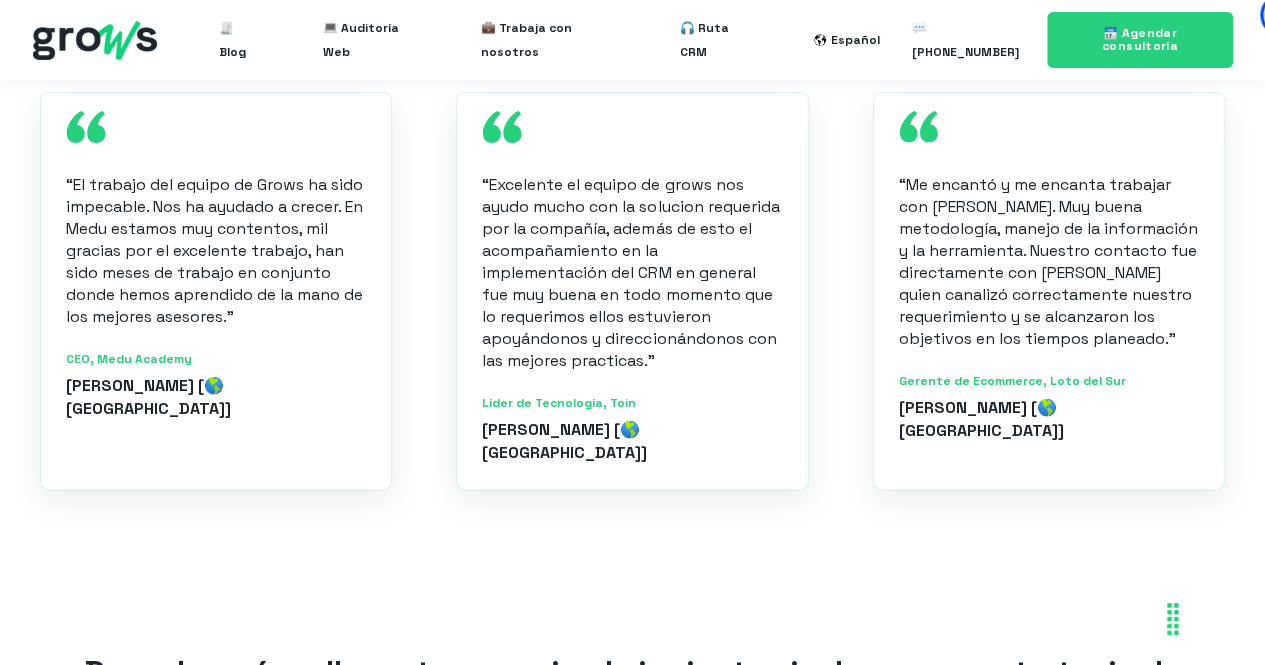 click on "🧾 Blog
💻 Auditoría Web
💼 Trabaja con nosotros
🎧 Ruta CRM
Español English" at bounding box center [632, 688] 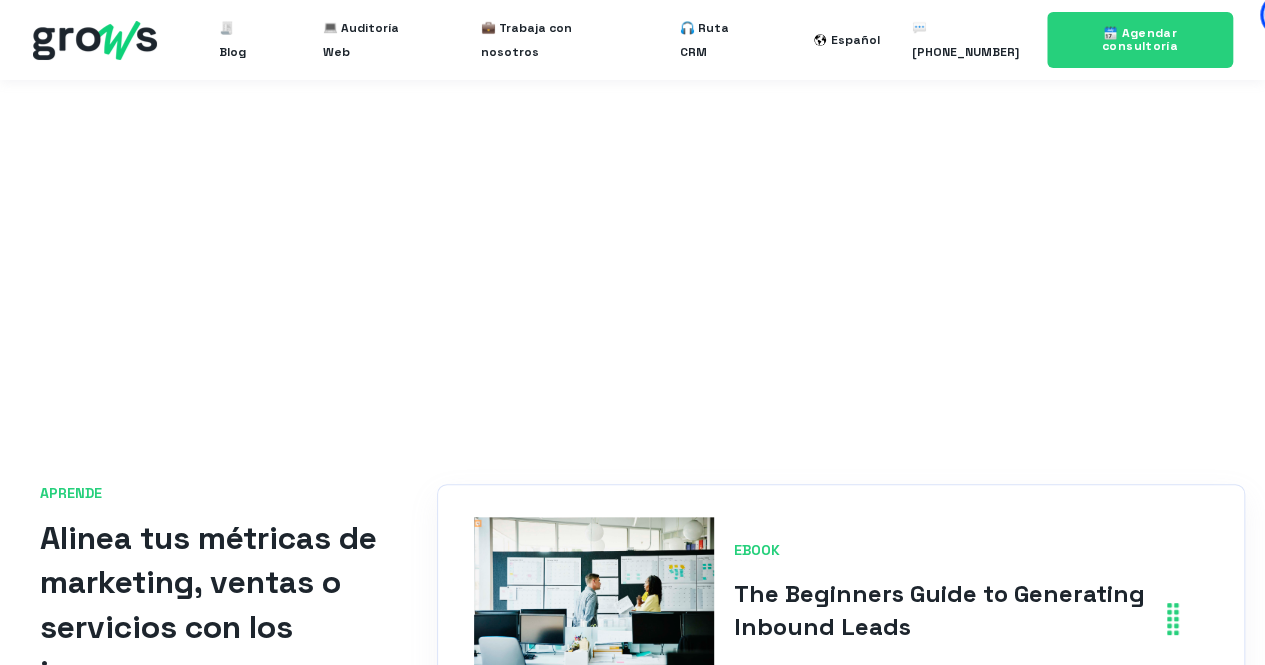 scroll, scrollTop: 3881, scrollLeft: 0, axis: vertical 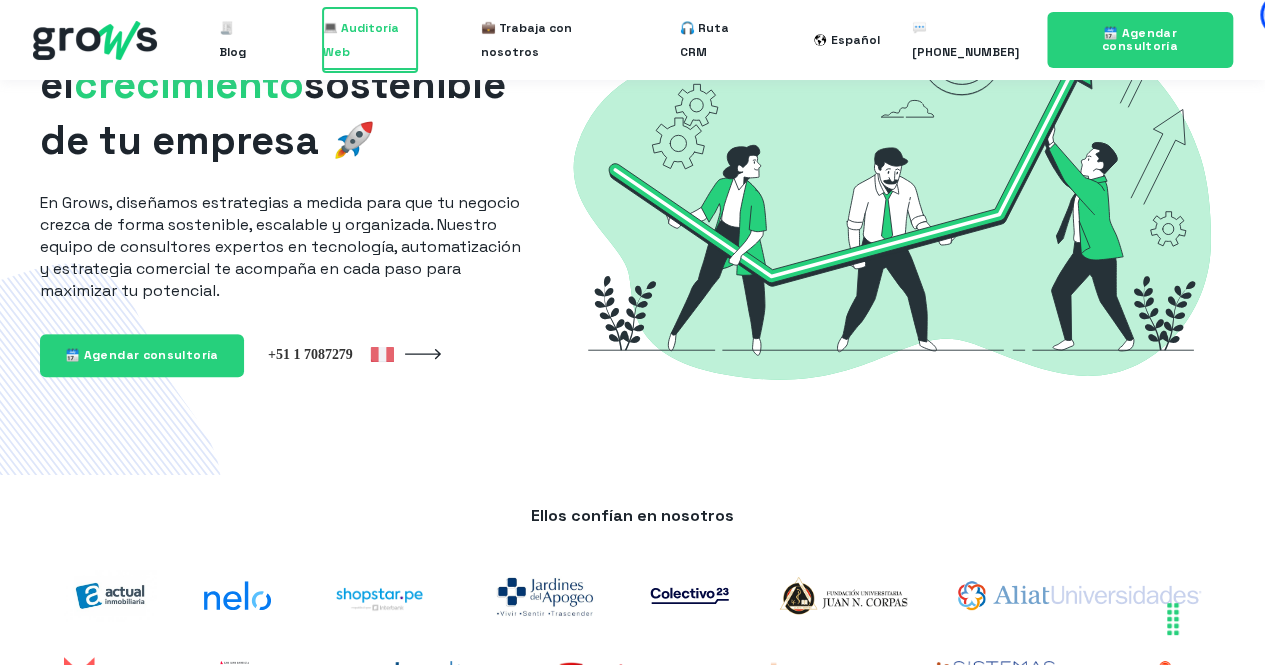 click on "💻 Auditoría Web" at bounding box center [370, 40] 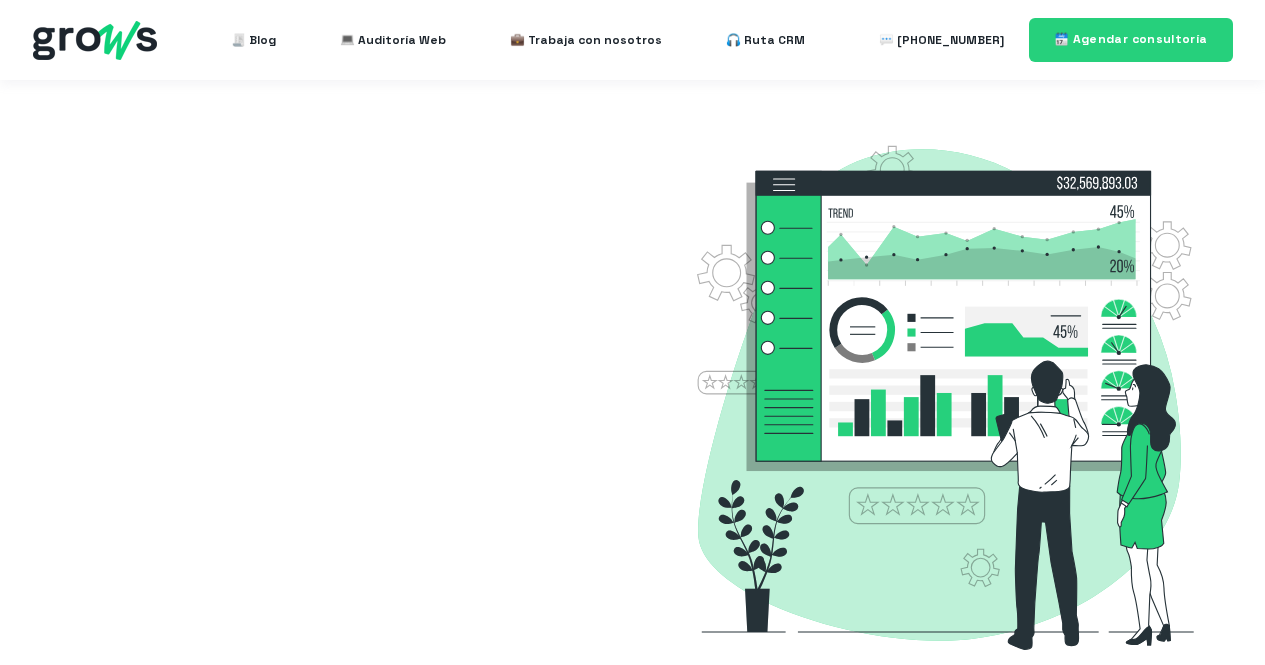 scroll, scrollTop: 0, scrollLeft: 0, axis: both 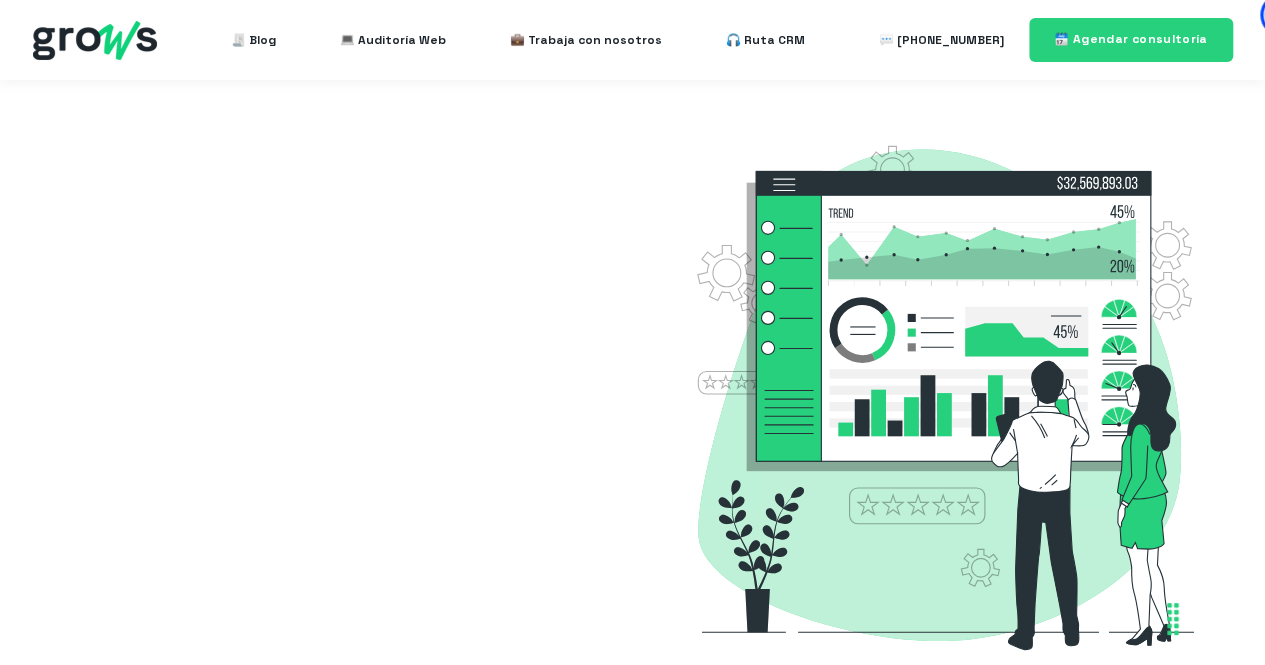 select on "PE" 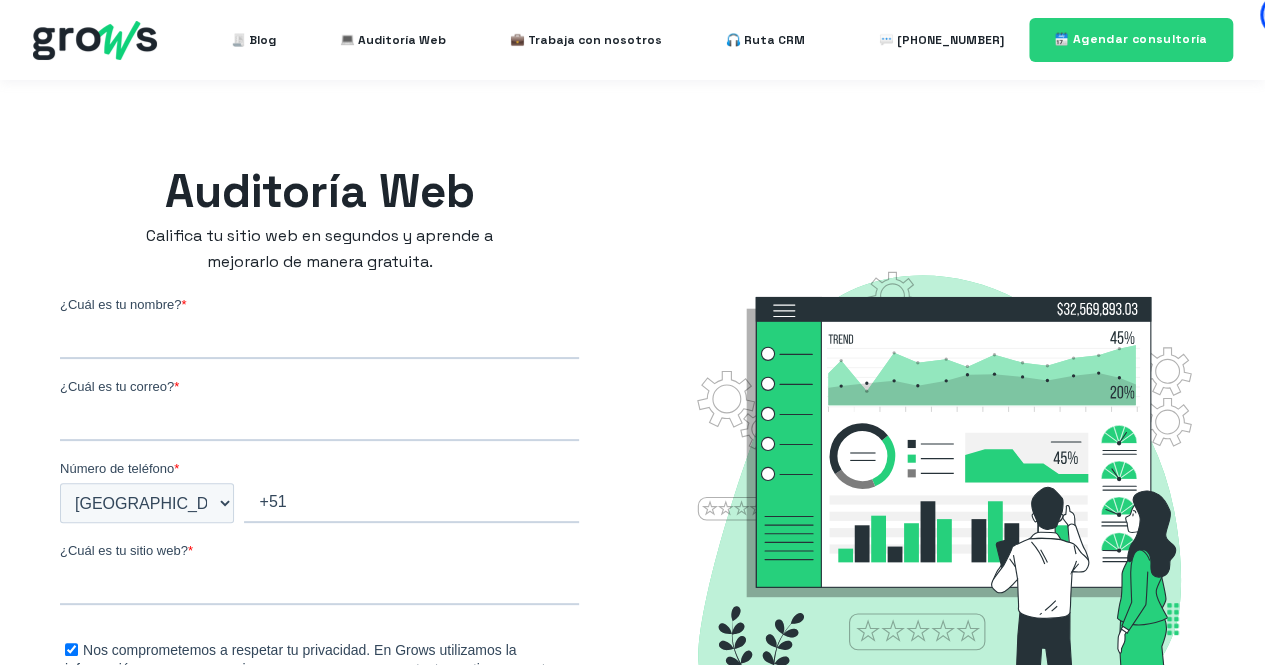 scroll, scrollTop: 700, scrollLeft: 0, axis: vertical 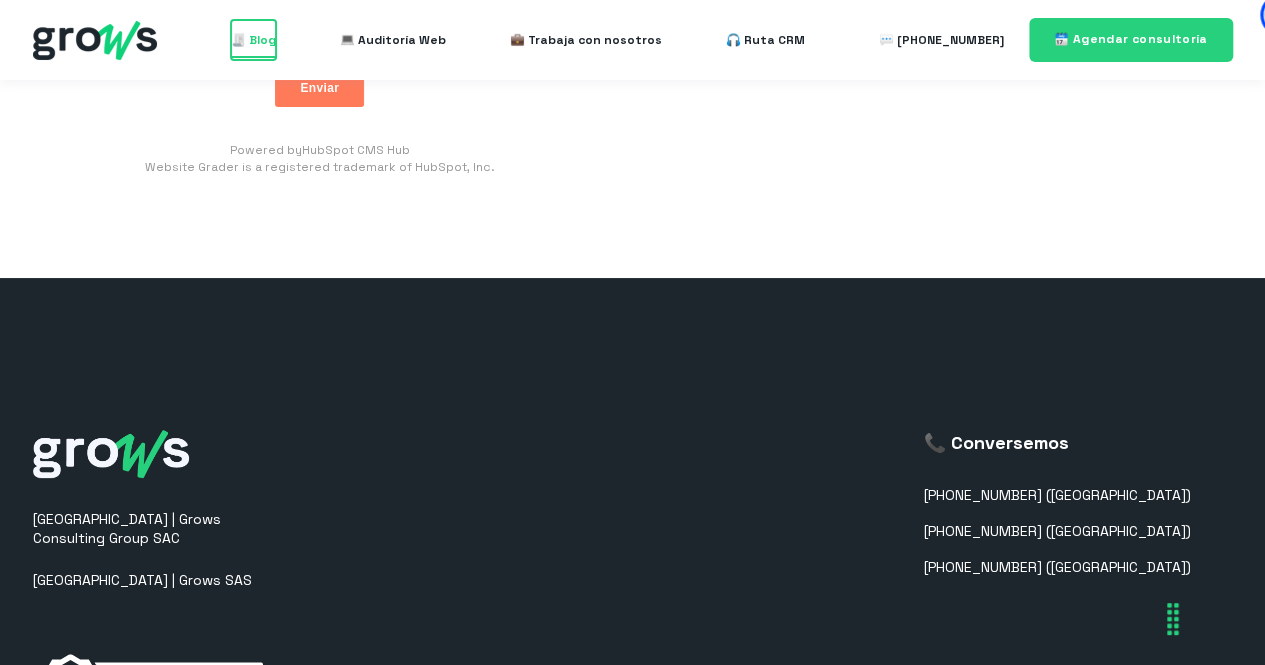 click on "🧾 Blog" at bounding box center (253, 40) 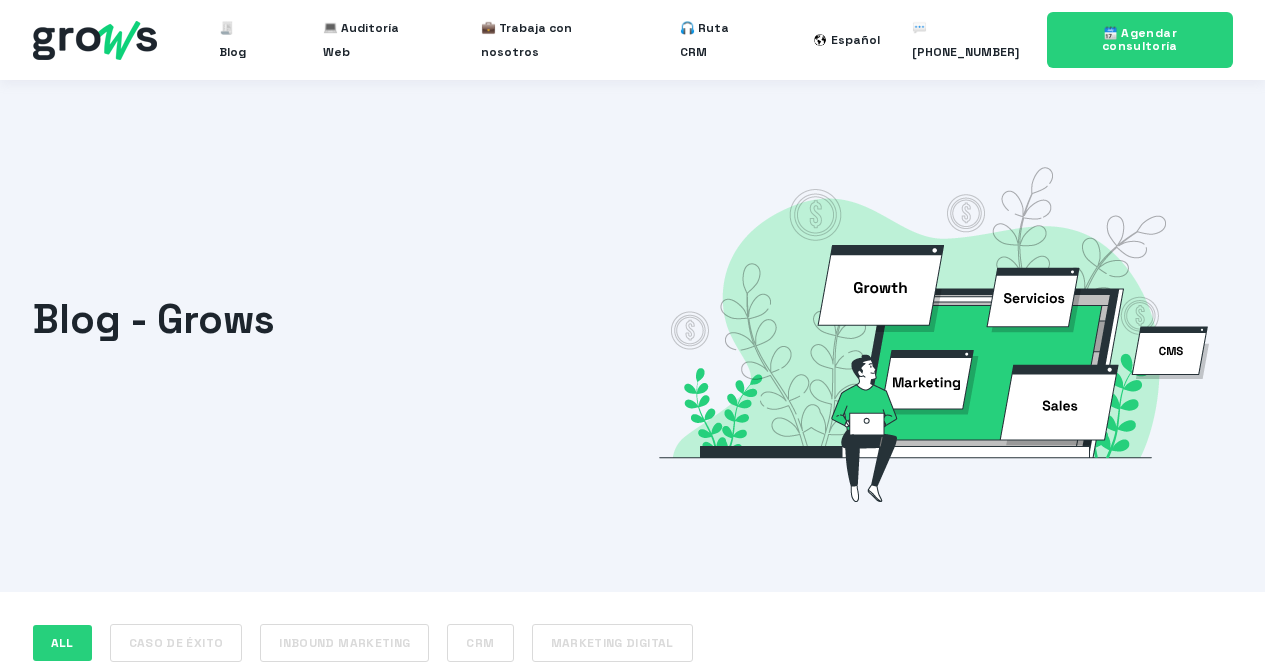 scroll, scrollTop: 0, scrollLeft: 0, axis: both 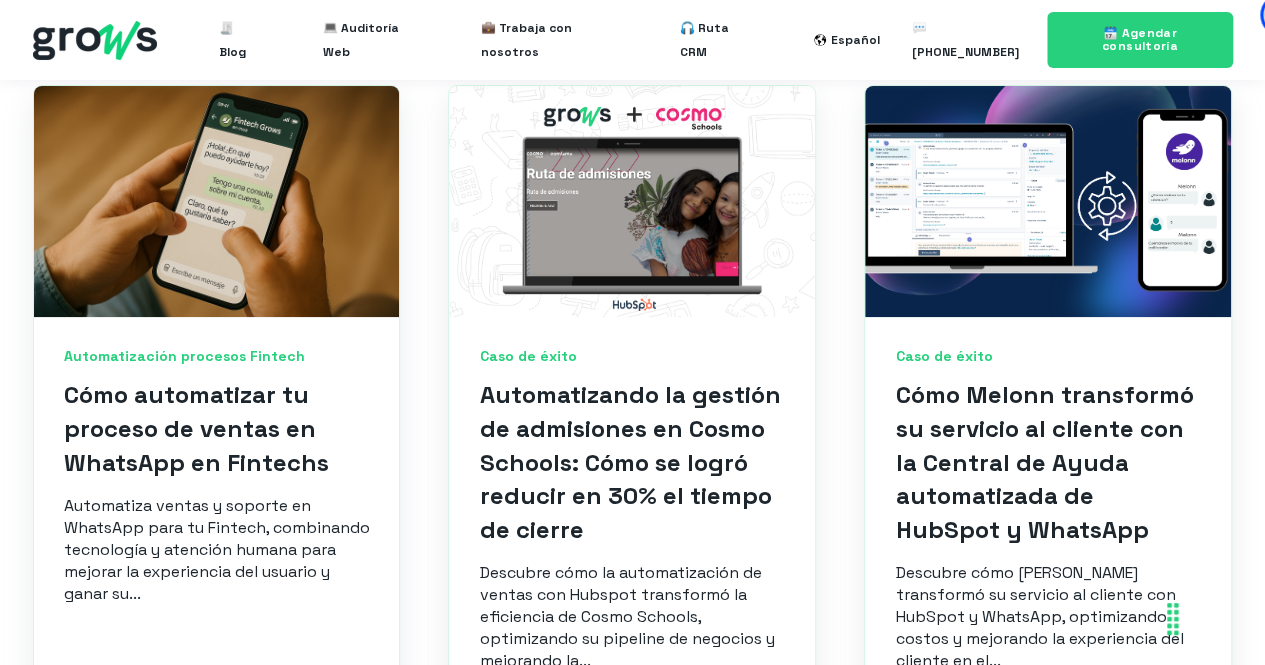 drag, startPoint x: 1279, startPoint y: 72, endPoint x: 1277, endPoint y: 274, distance: 202.0099 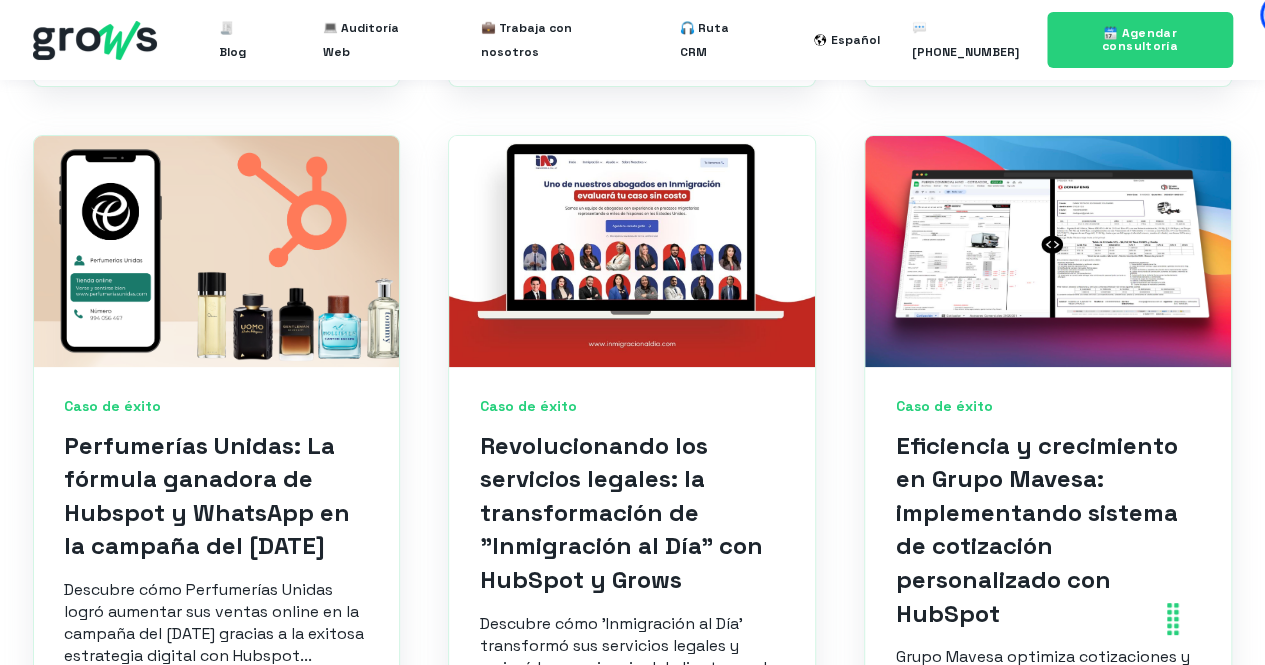 scroll, scrollTop: 2400, scrollLeft: 0, axis: vertical 